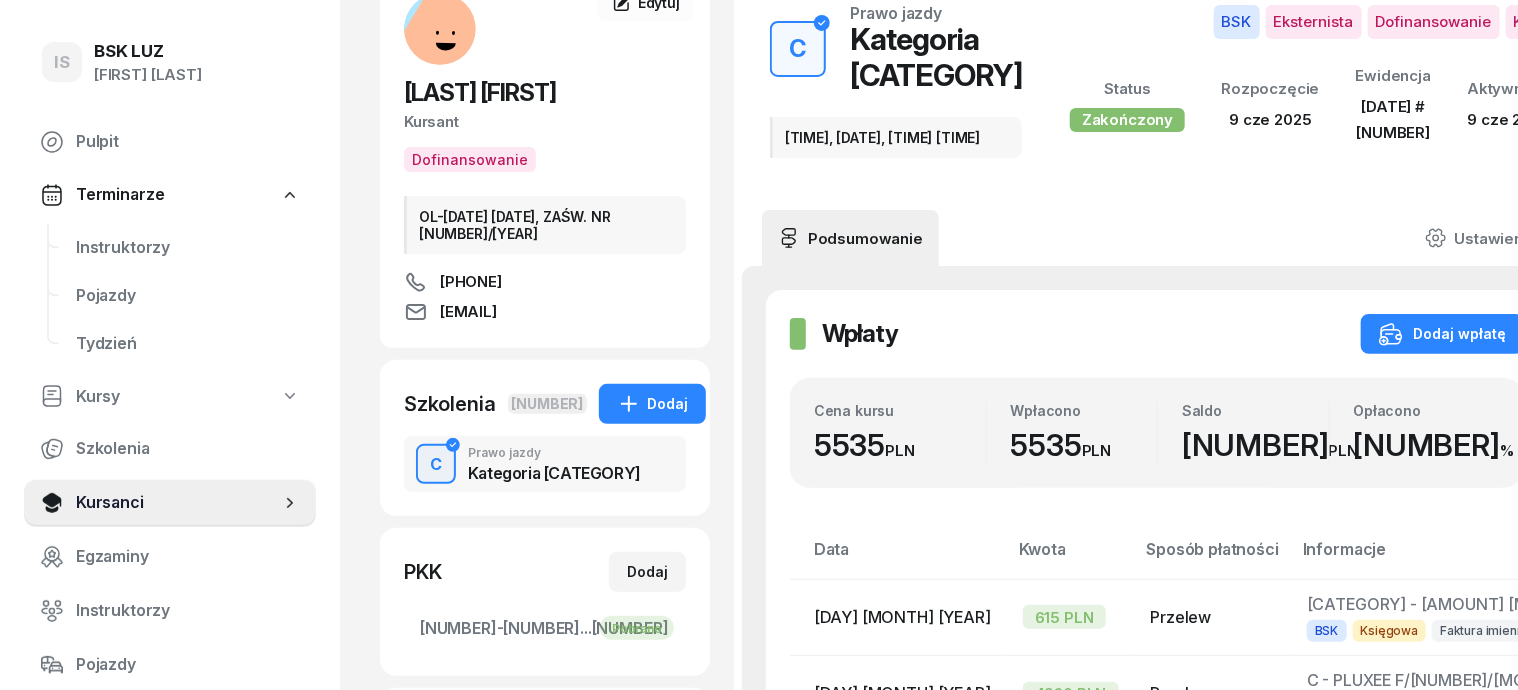 scroll, scrollTop: 124, scrollLeft: 0, axis: vertical 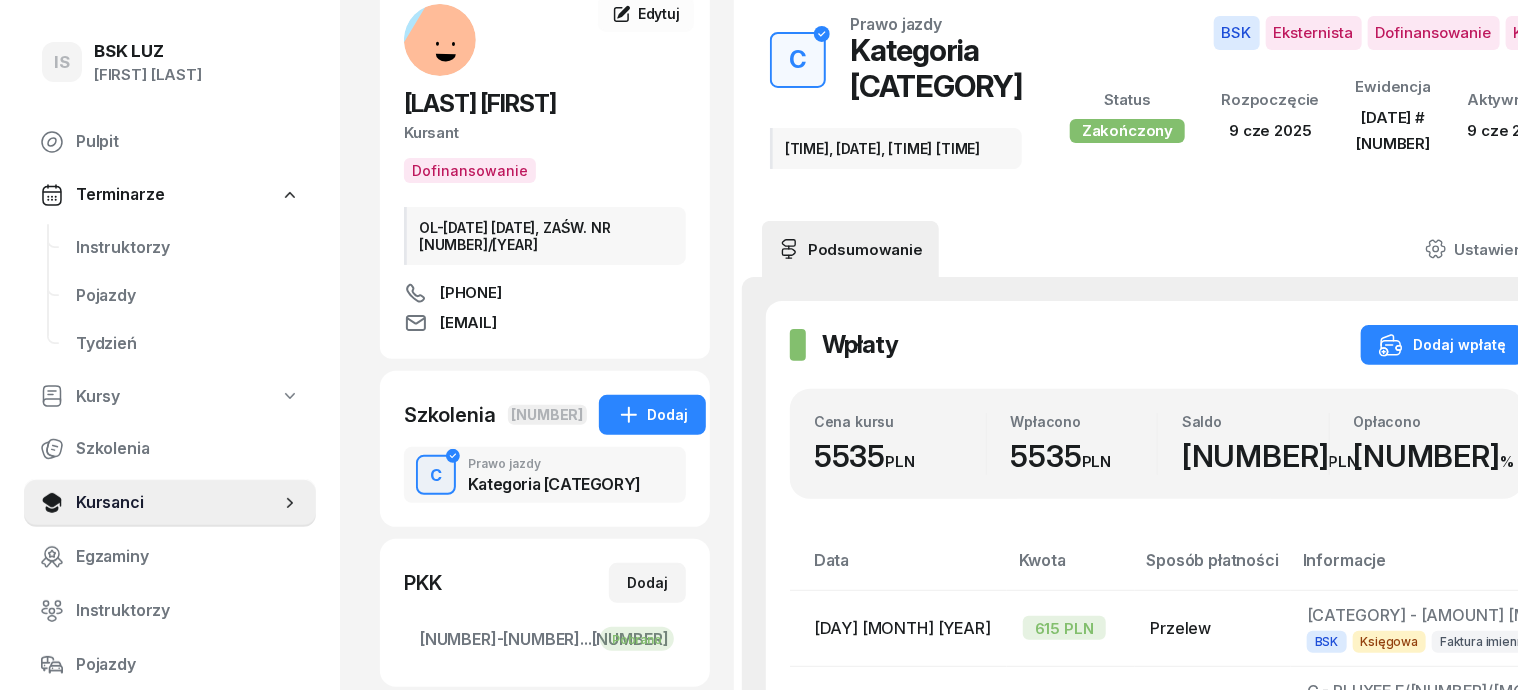 click 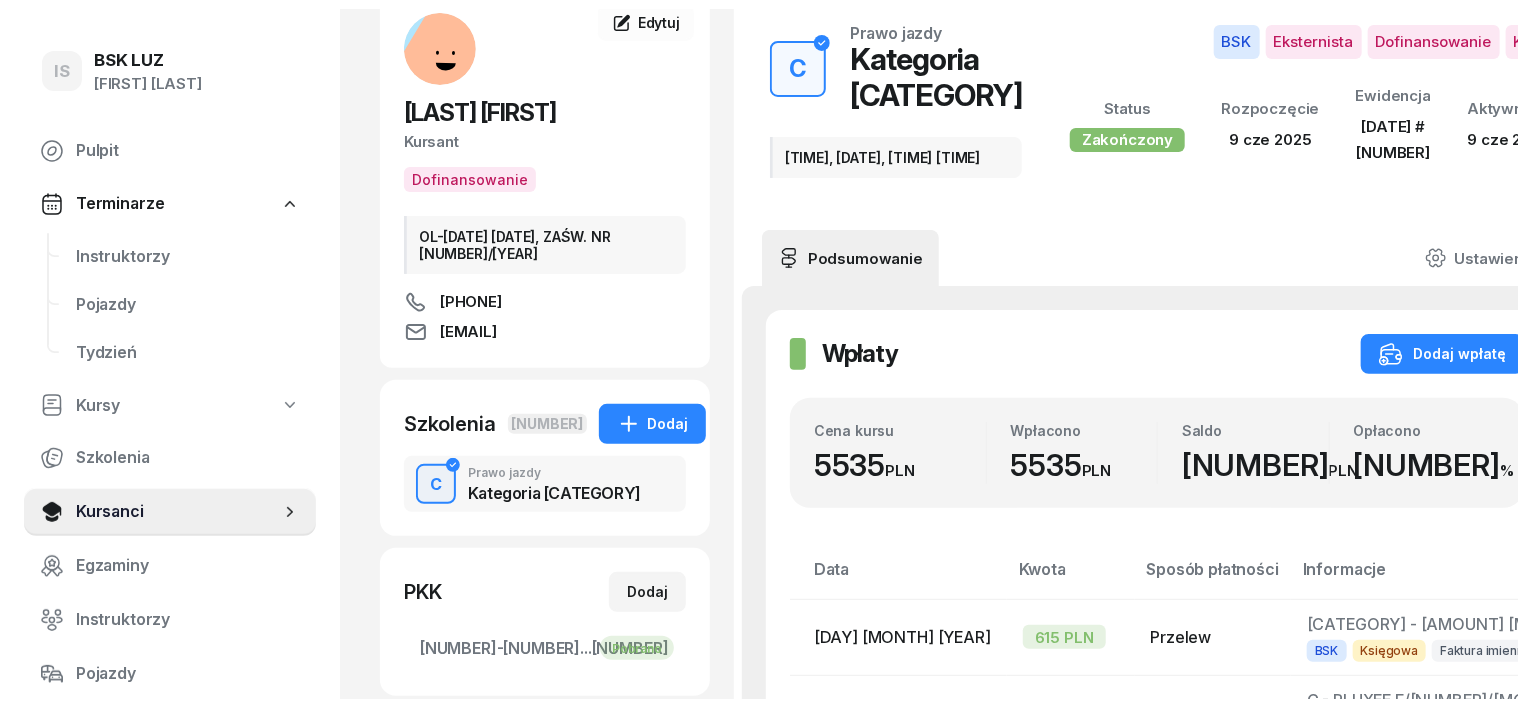 scroll, scrollTop: 0, scrollLeft: 0, axis: both 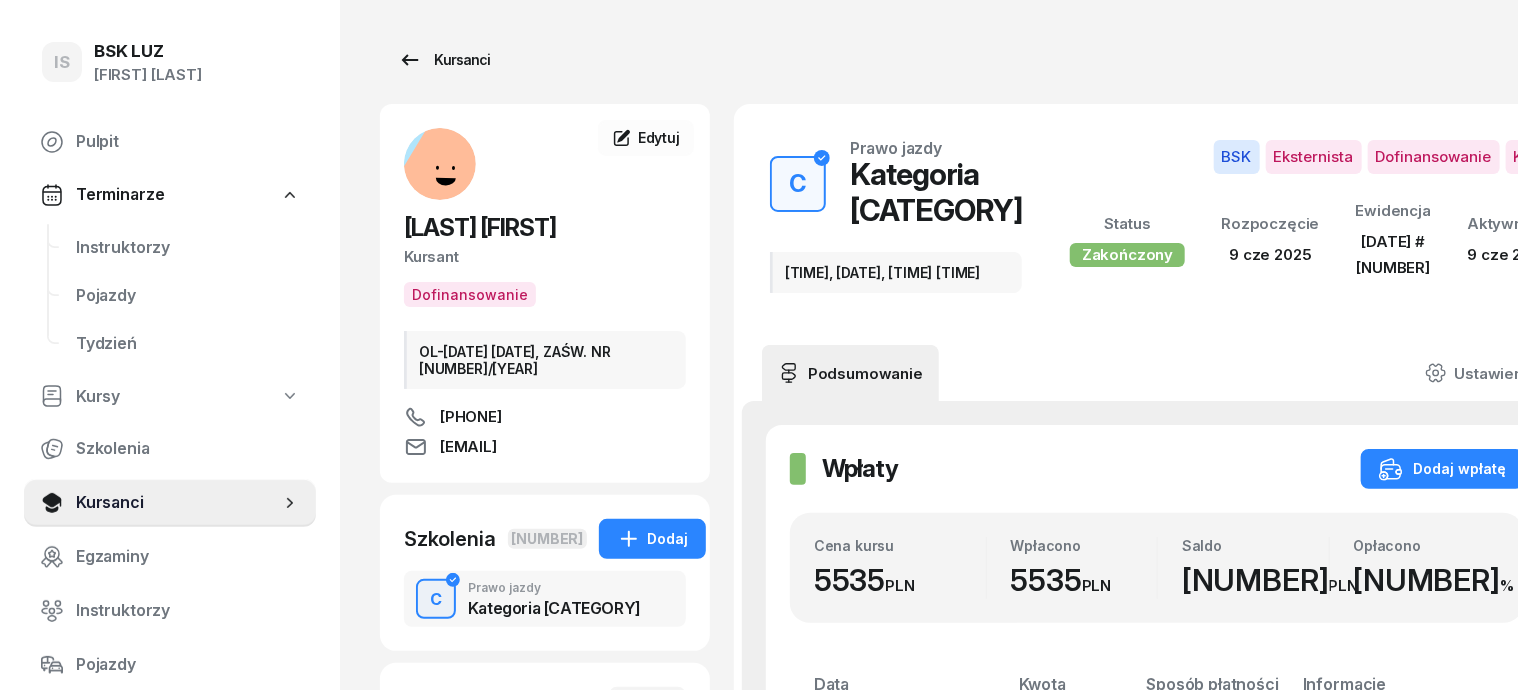 click on "Kursanci" at bounding box center [444, 60] 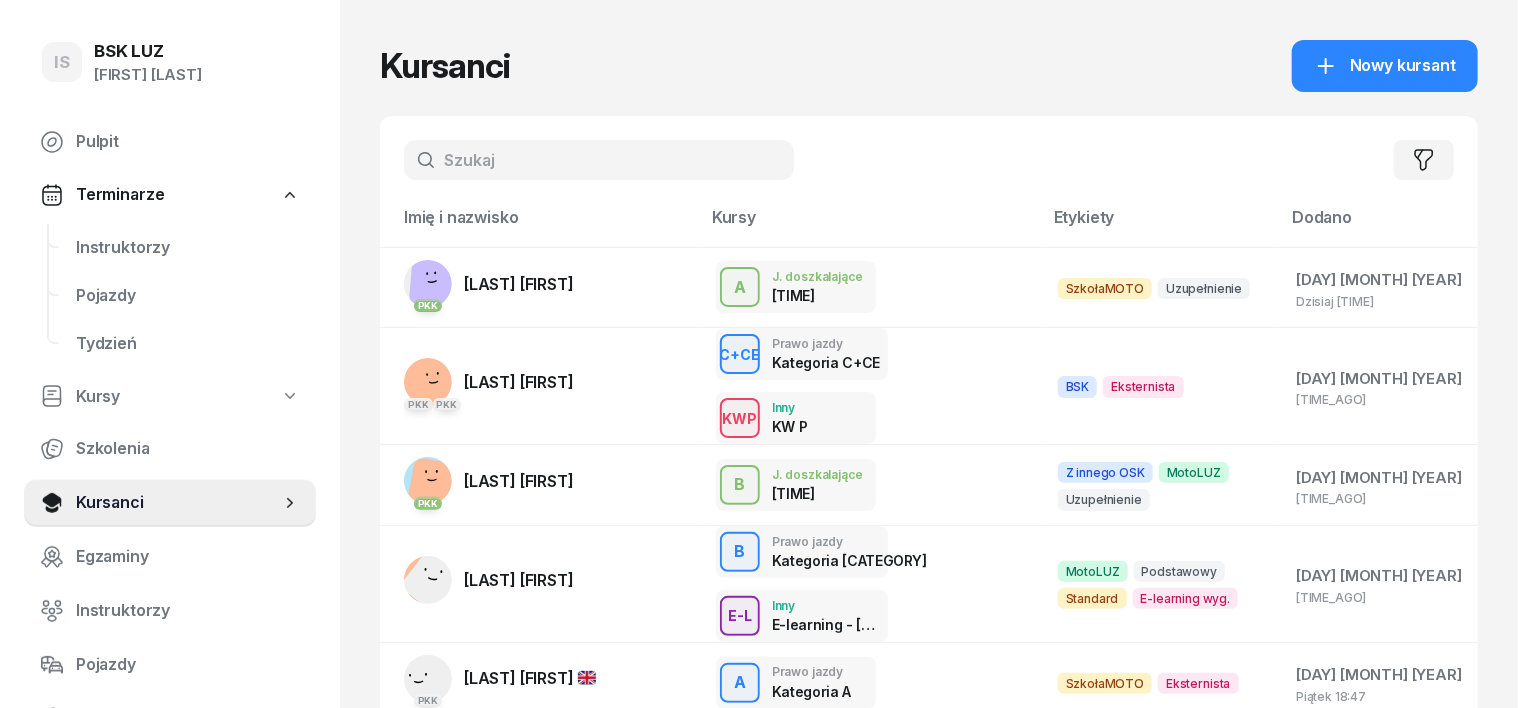 click at bounding box center [599, 160] 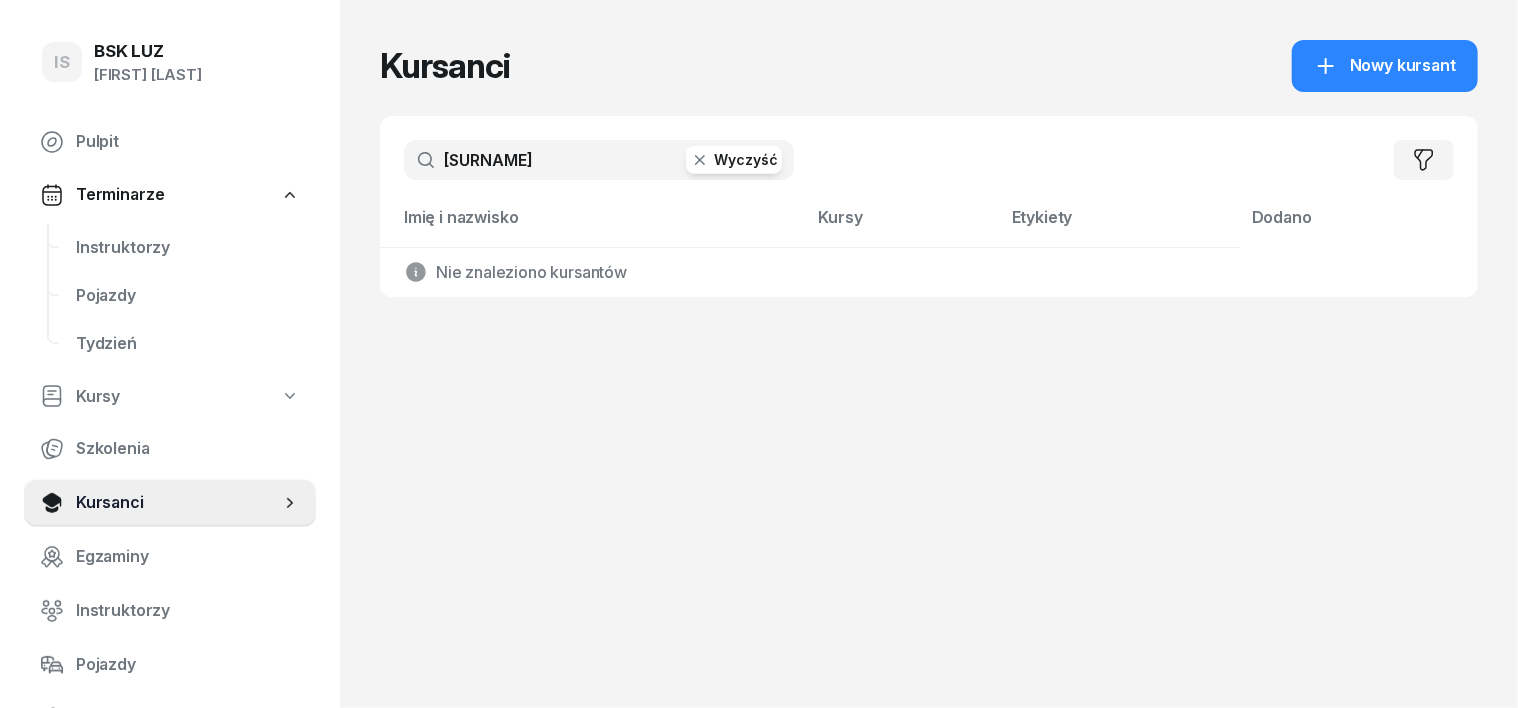 click on "[SURNAME]" at bounding box center [599, 160] 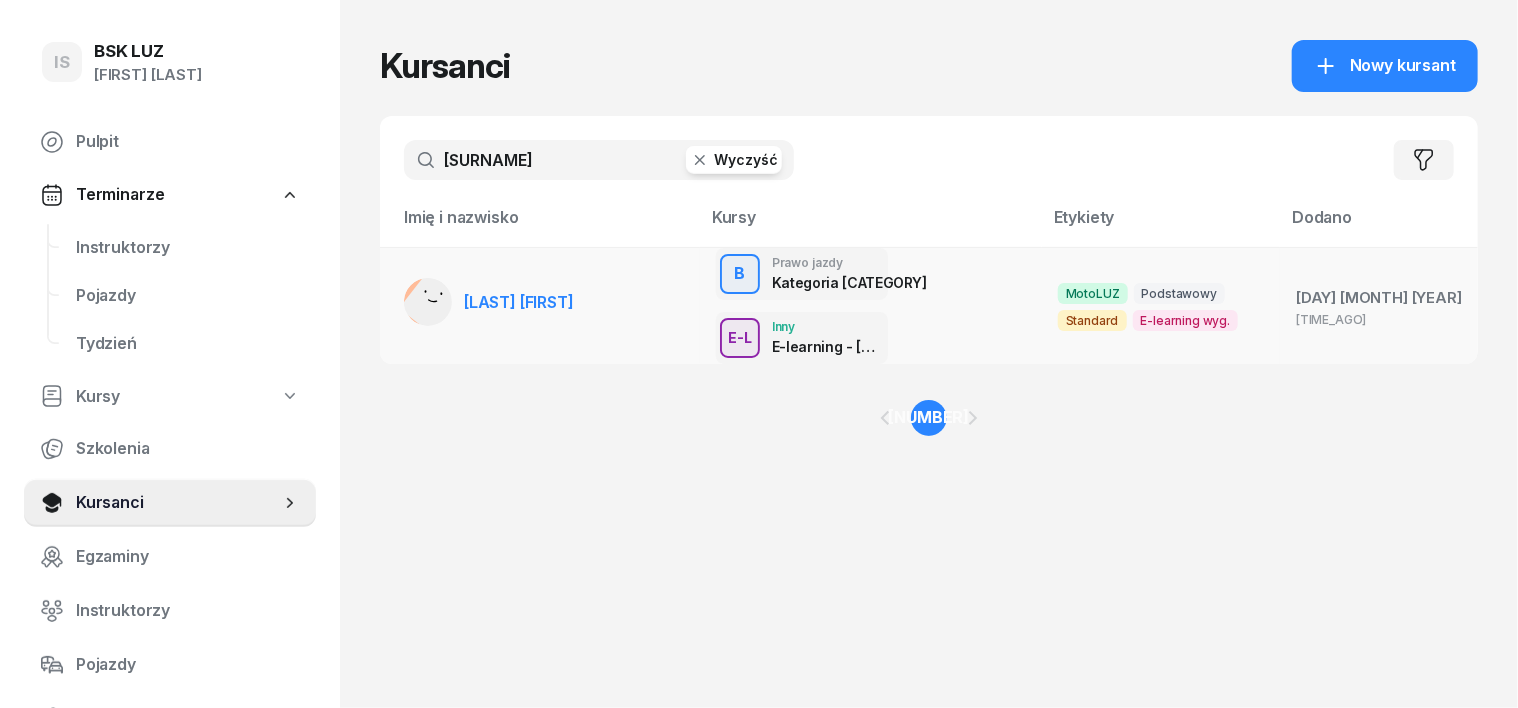 type on "[SURNAME]" 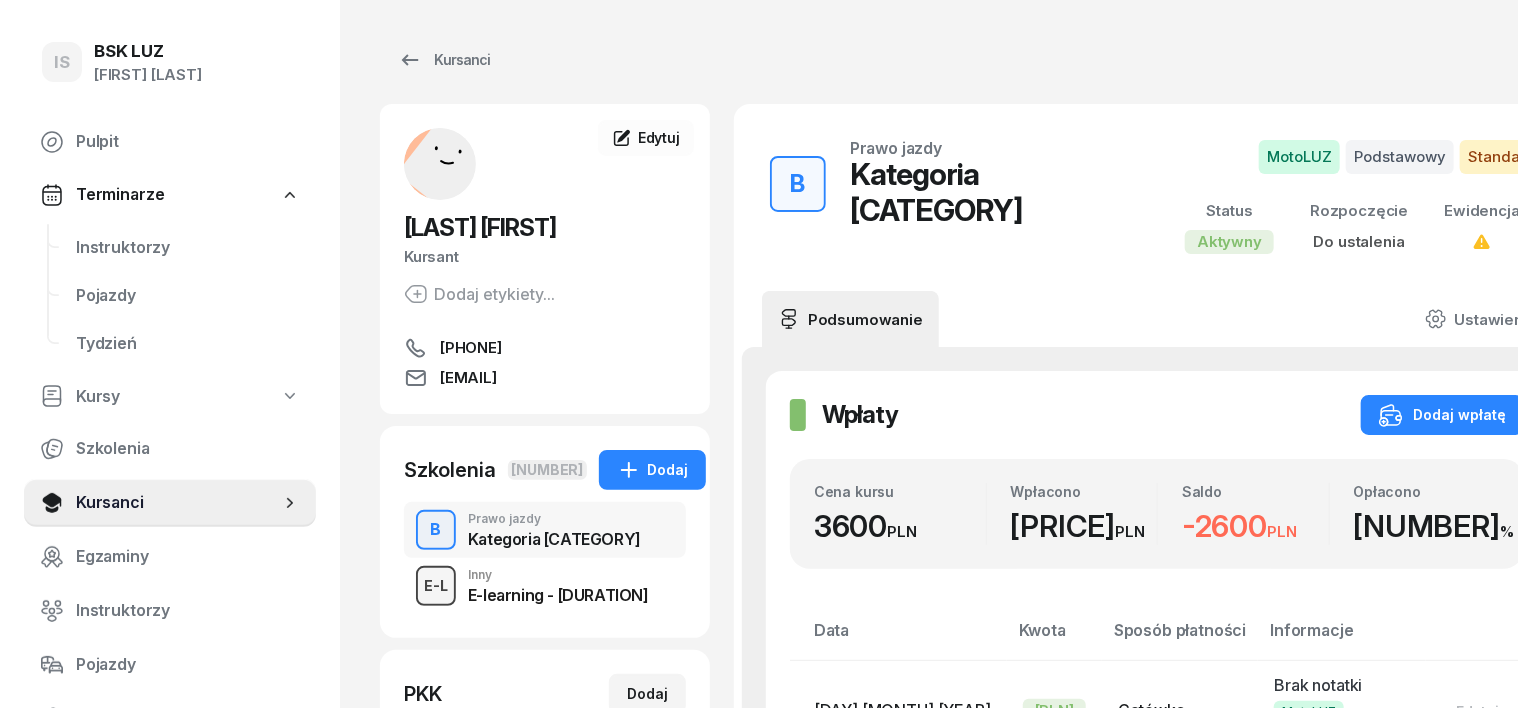 click on "E-L" at bounding box center (436, 585) 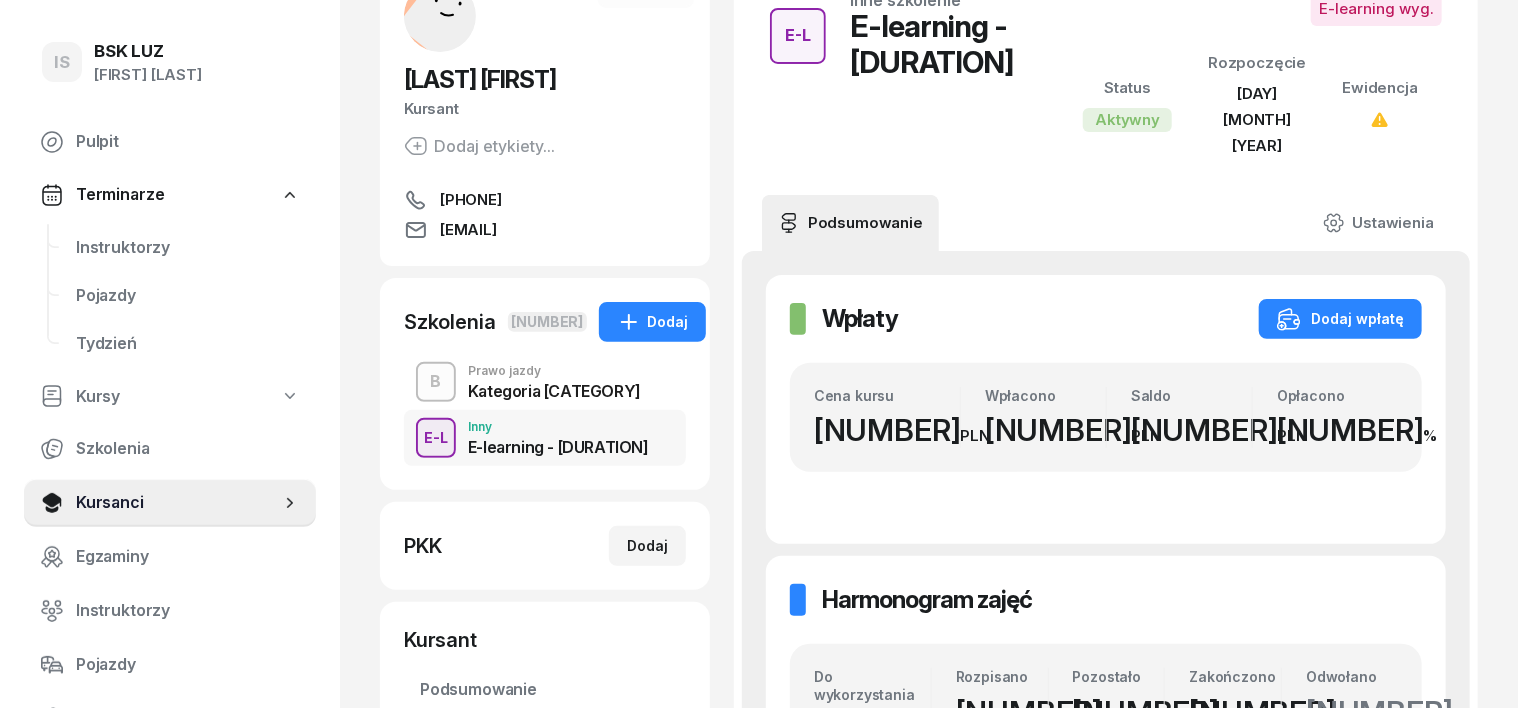 scroll, scrollTop: 95, scrollLeft: 0, axis: vertical 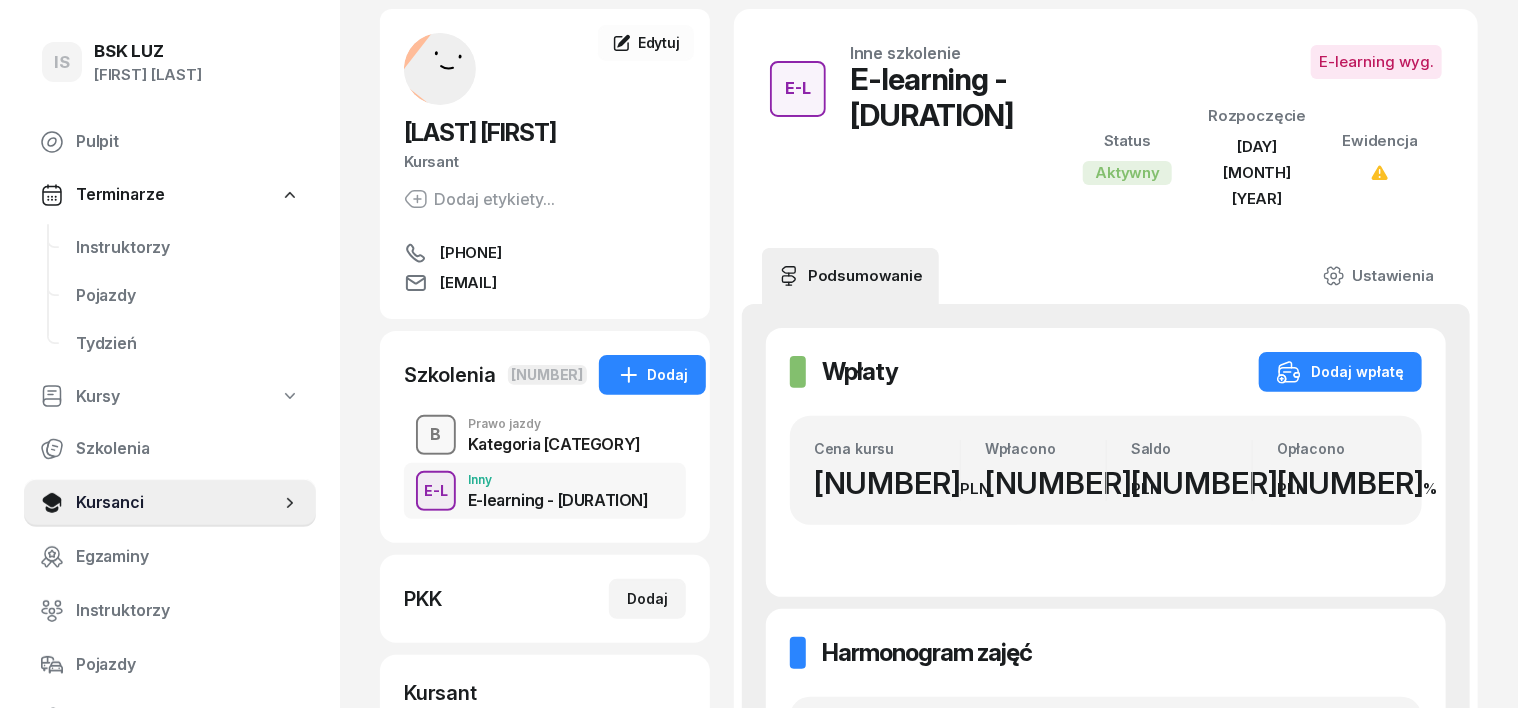 click on "B" at bounding box center [436, 435] 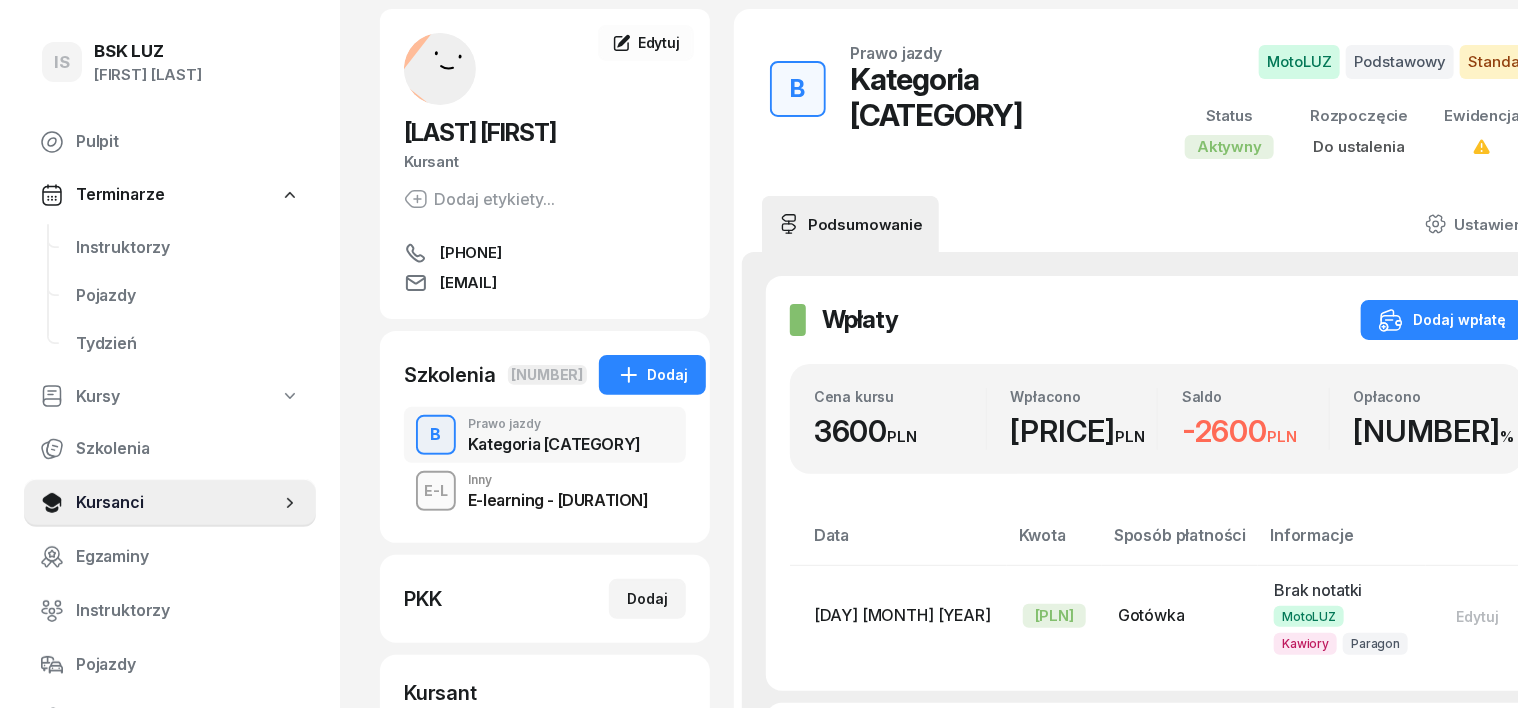 scroll, scrollTop: 0, scrollLeft: 0, axis: both 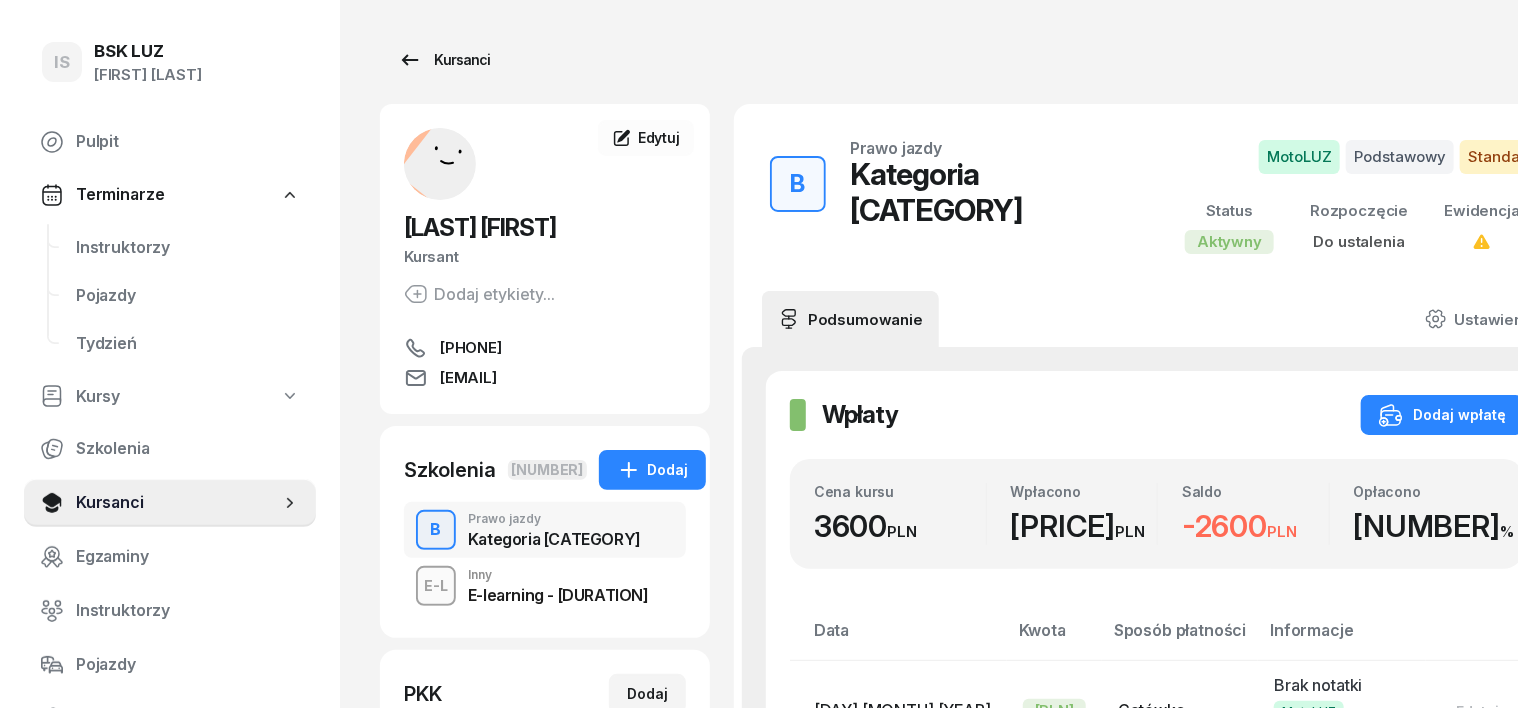 click on "Kursanci" at bounding box center [444, 60] 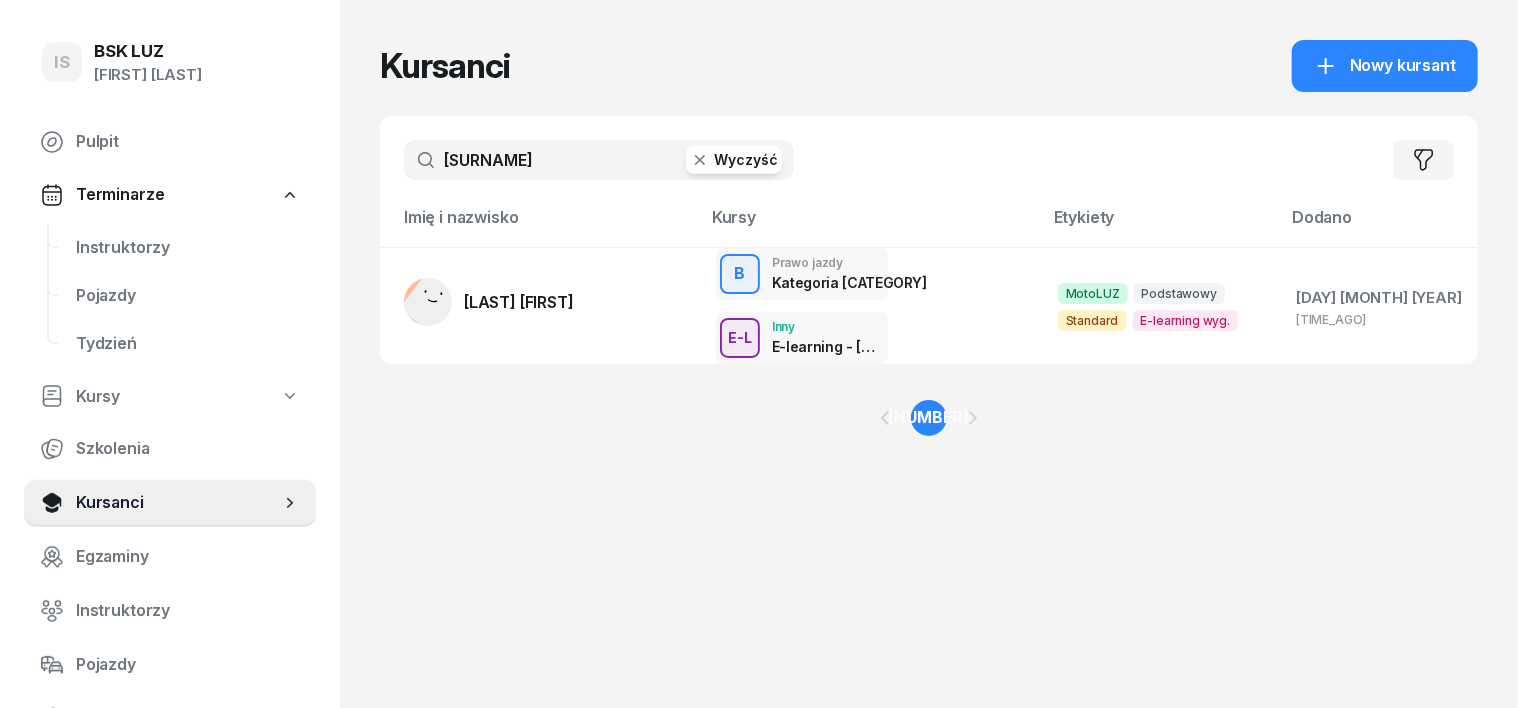 click 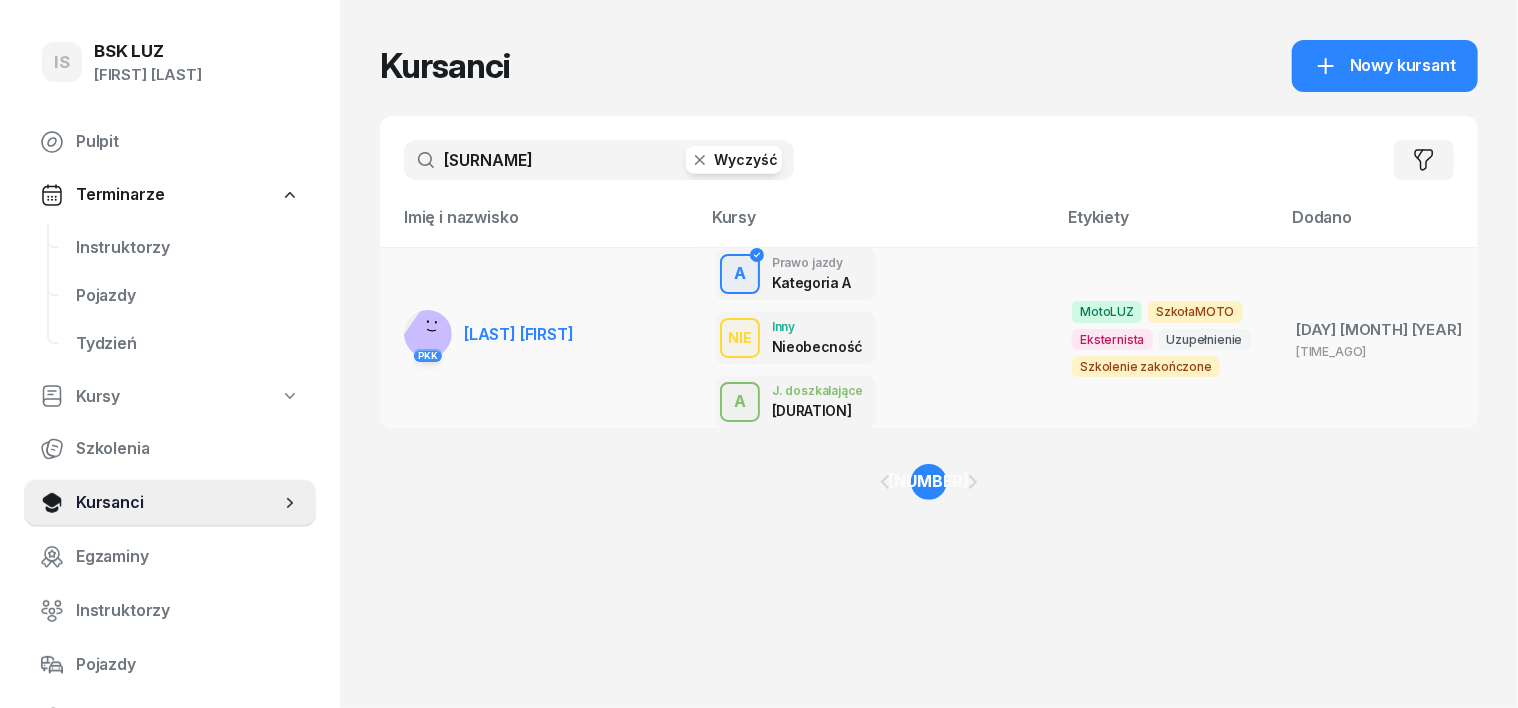type on "[SURNAME]" 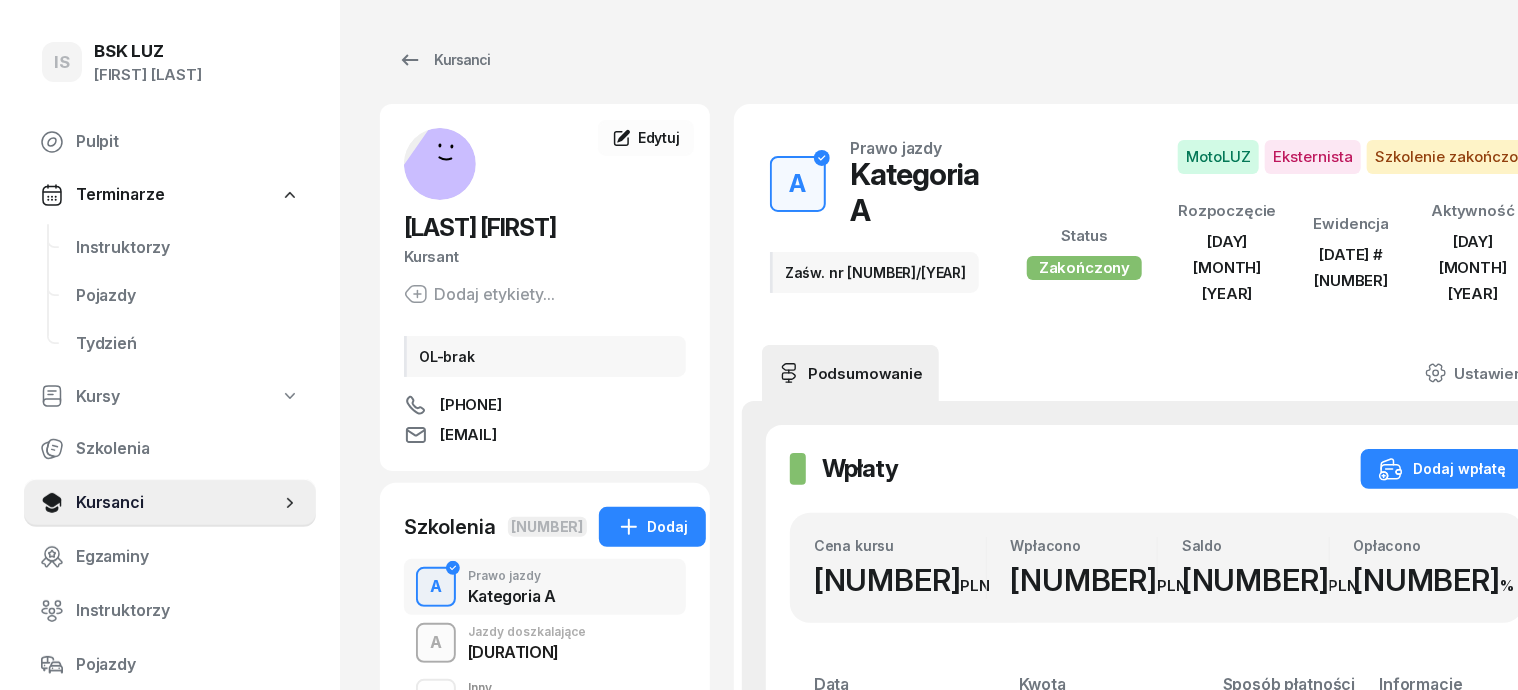 click on "A" at bounding box center [436, 643] 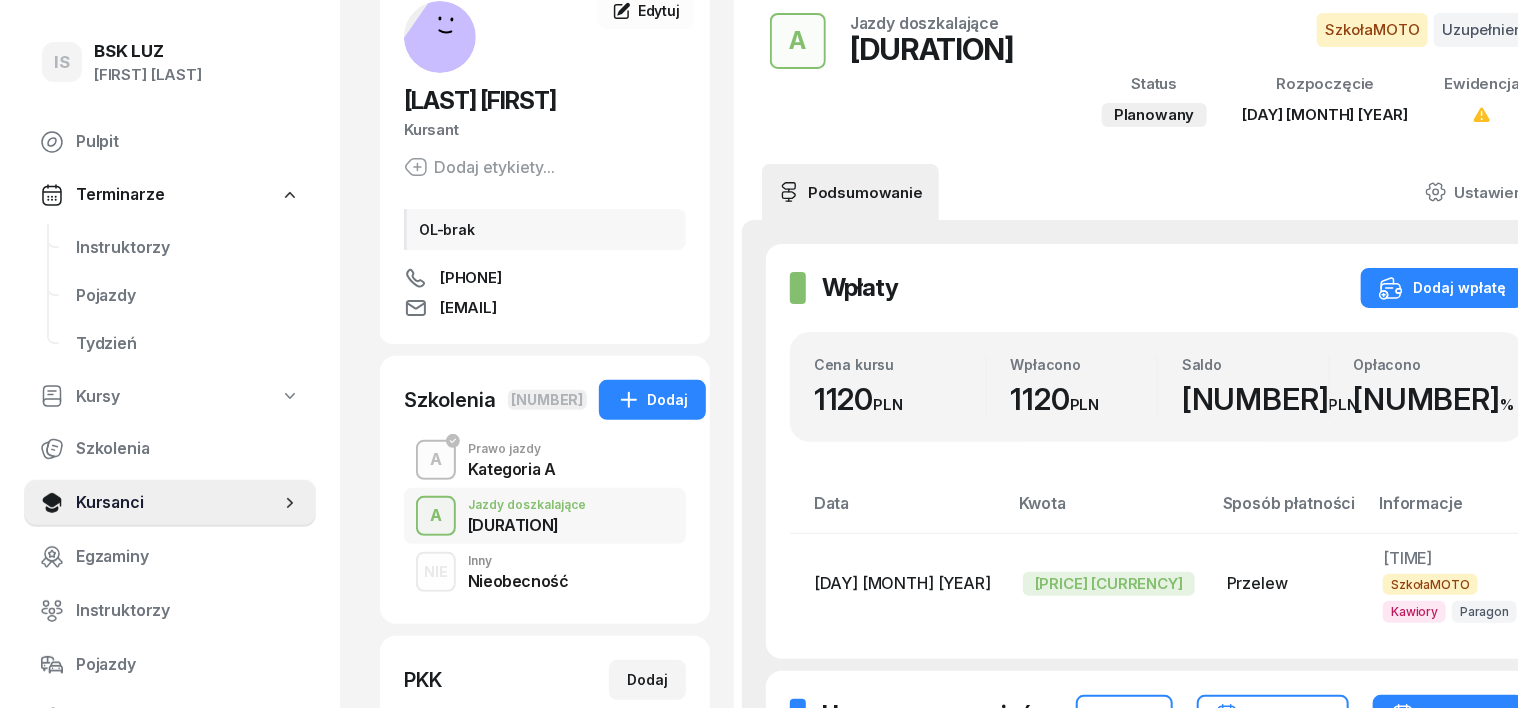 scroll, scrollTop: 250, scrollLeft: 0, axis: vertical 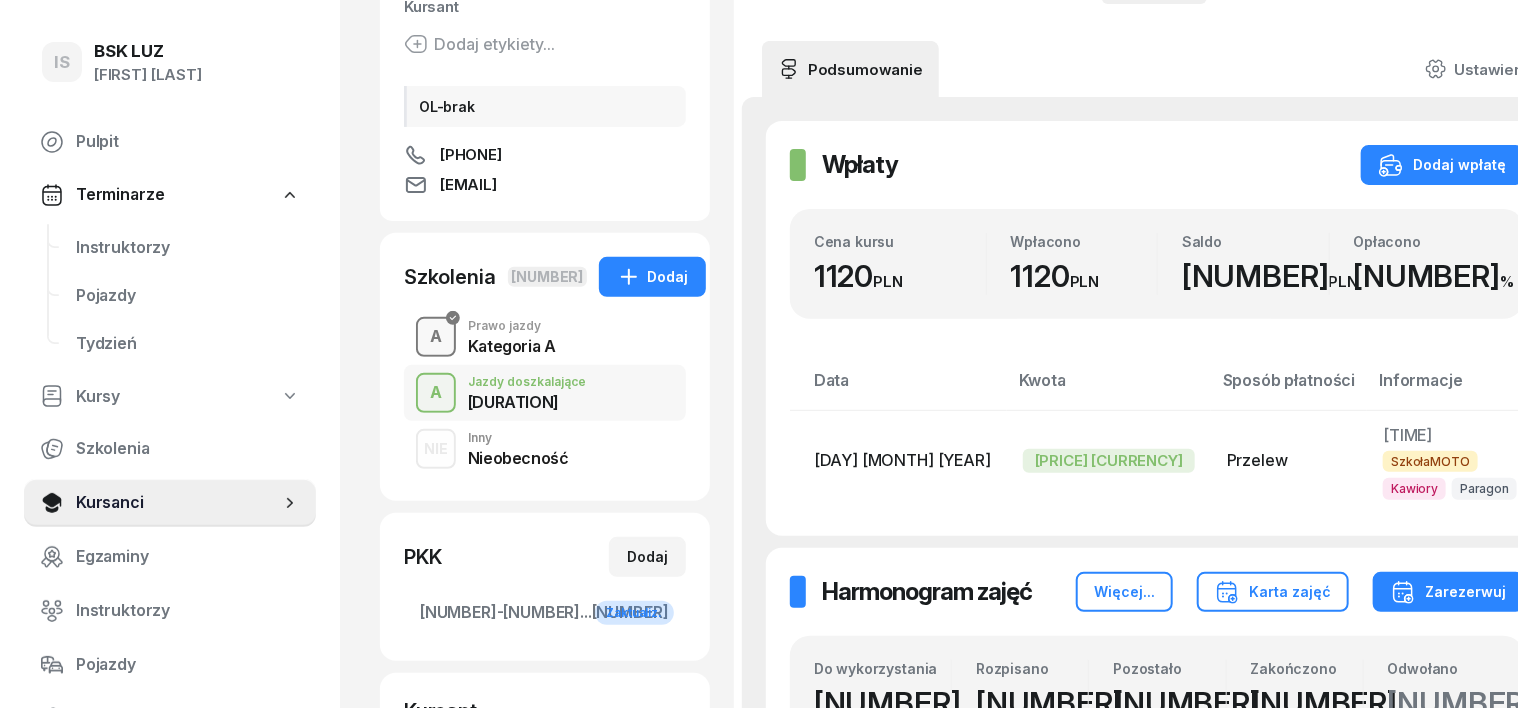 click on "A" at bounding box center [436, 337] 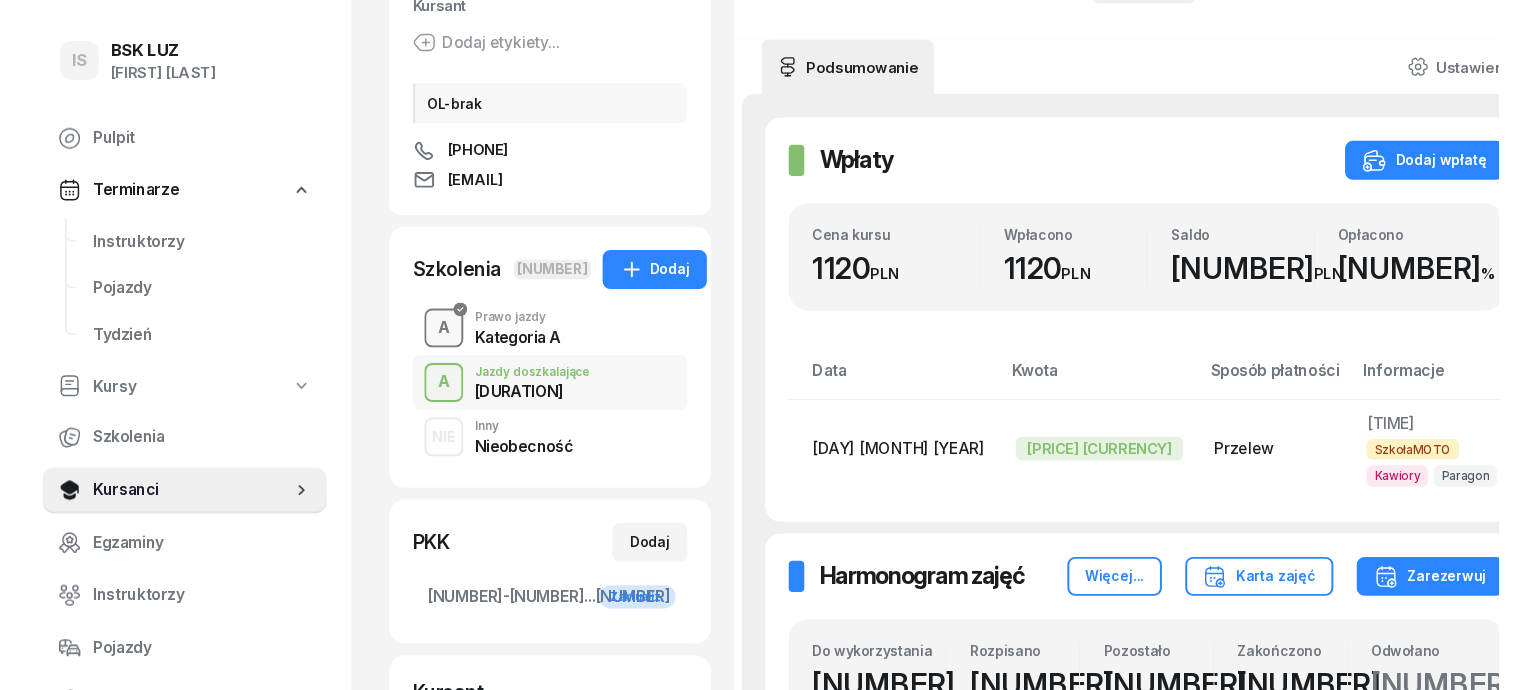 scroll, scrollTop: 0, scrollLeft: 0, axis: both 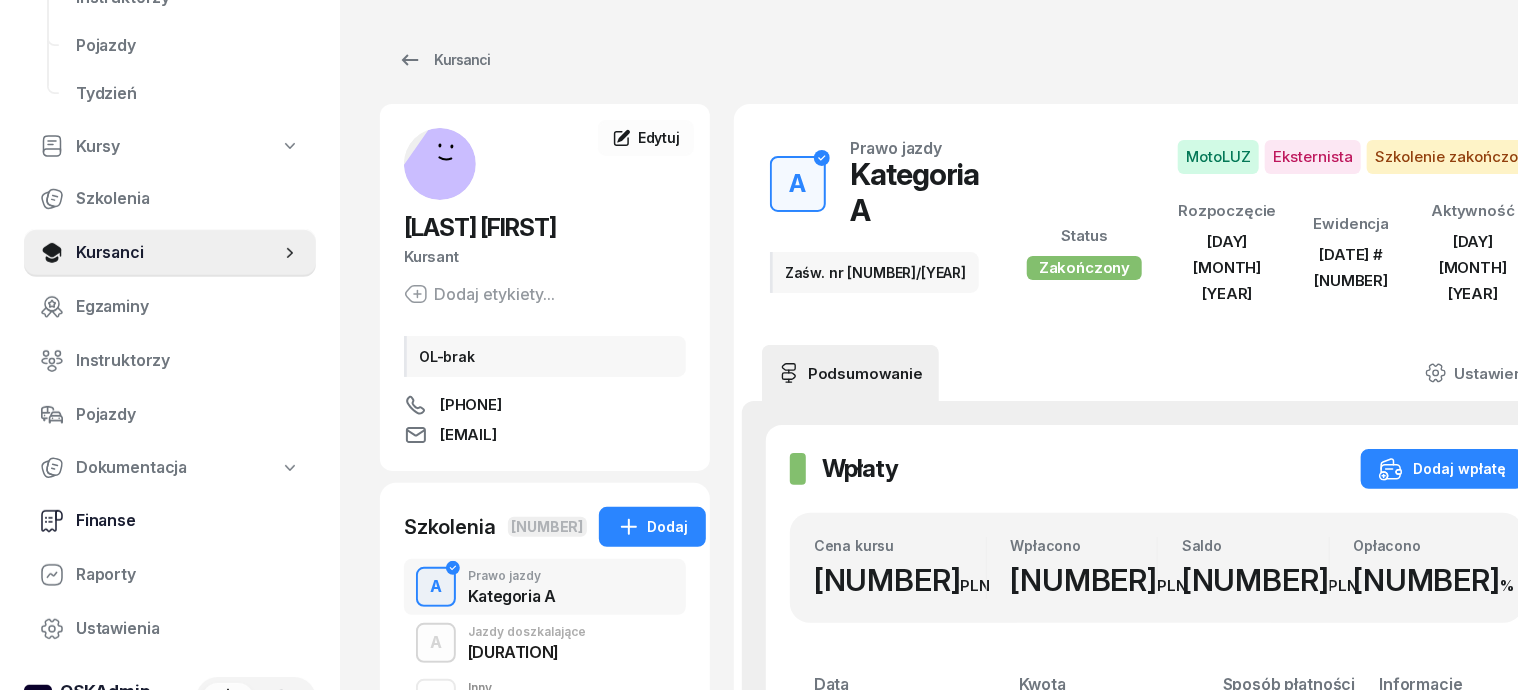 click on "Finanse" at bounding box center [188, 521] 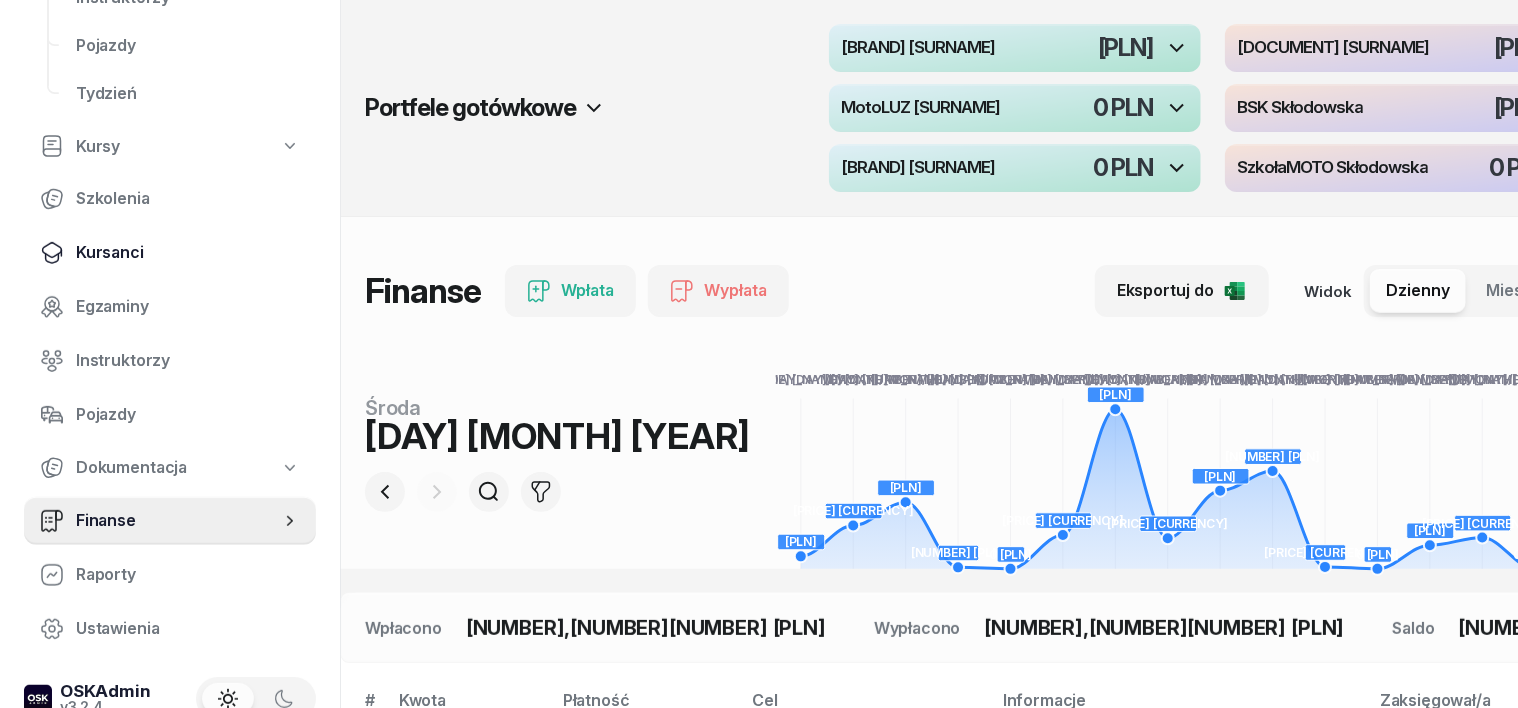 click on "Kursanci" at bounding box center [188, 253] 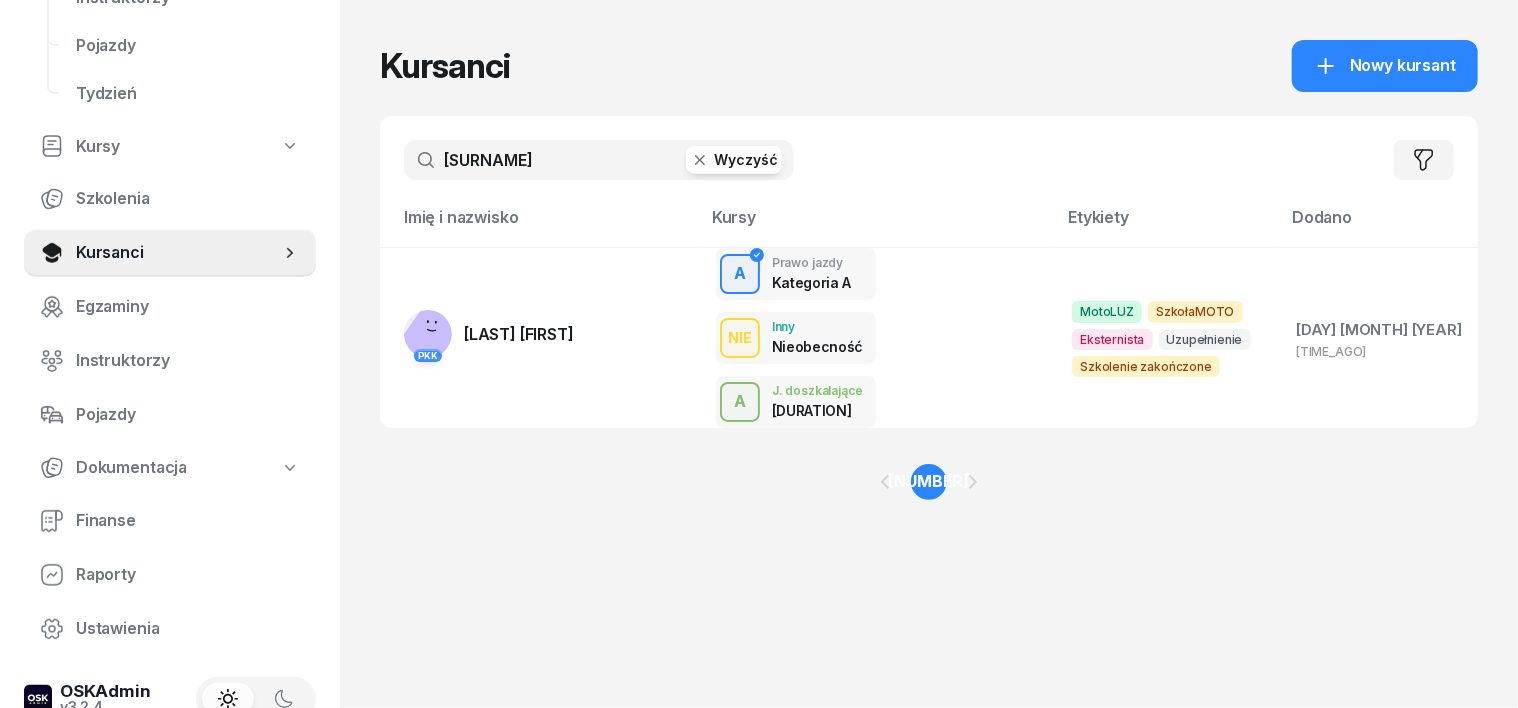 click on "[SURNAME]" at bounding box center (599, 160) 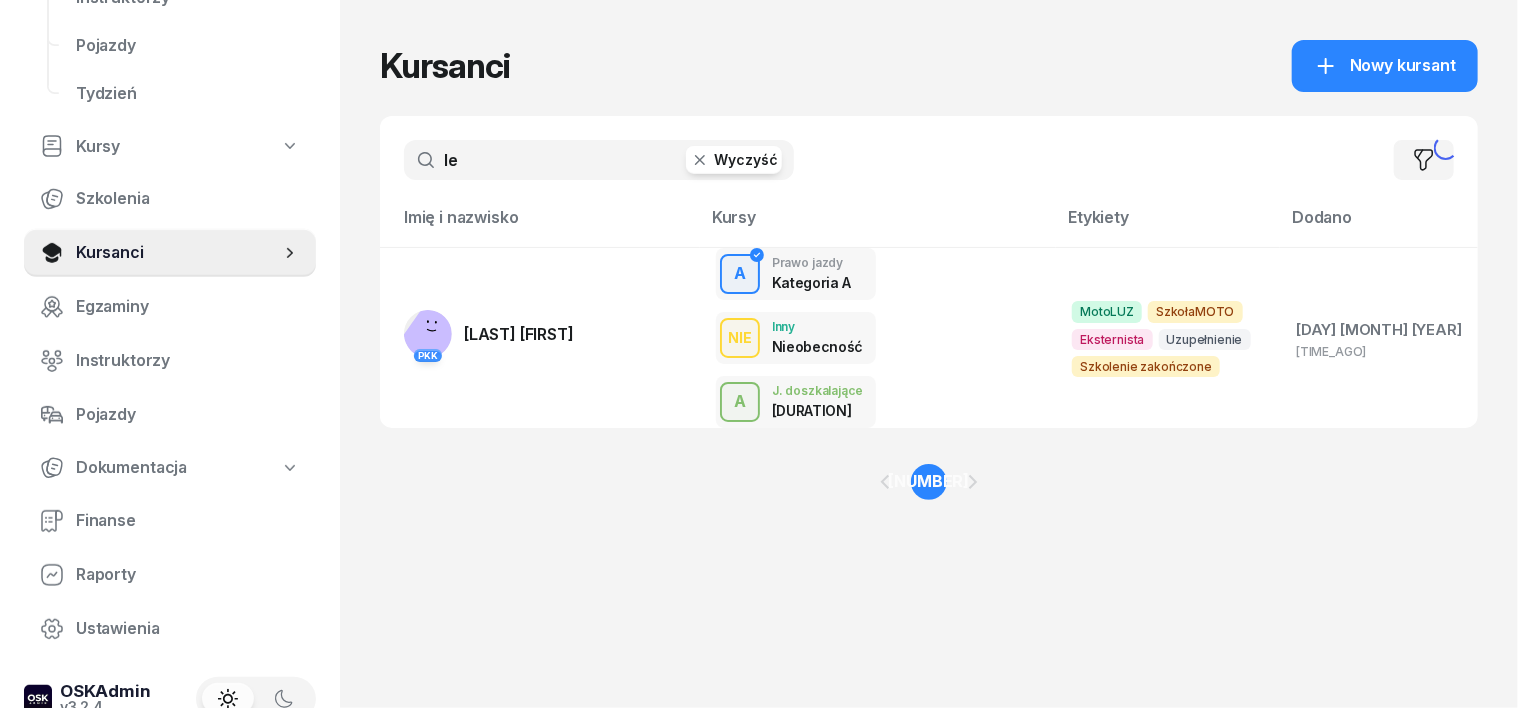 type on "l" 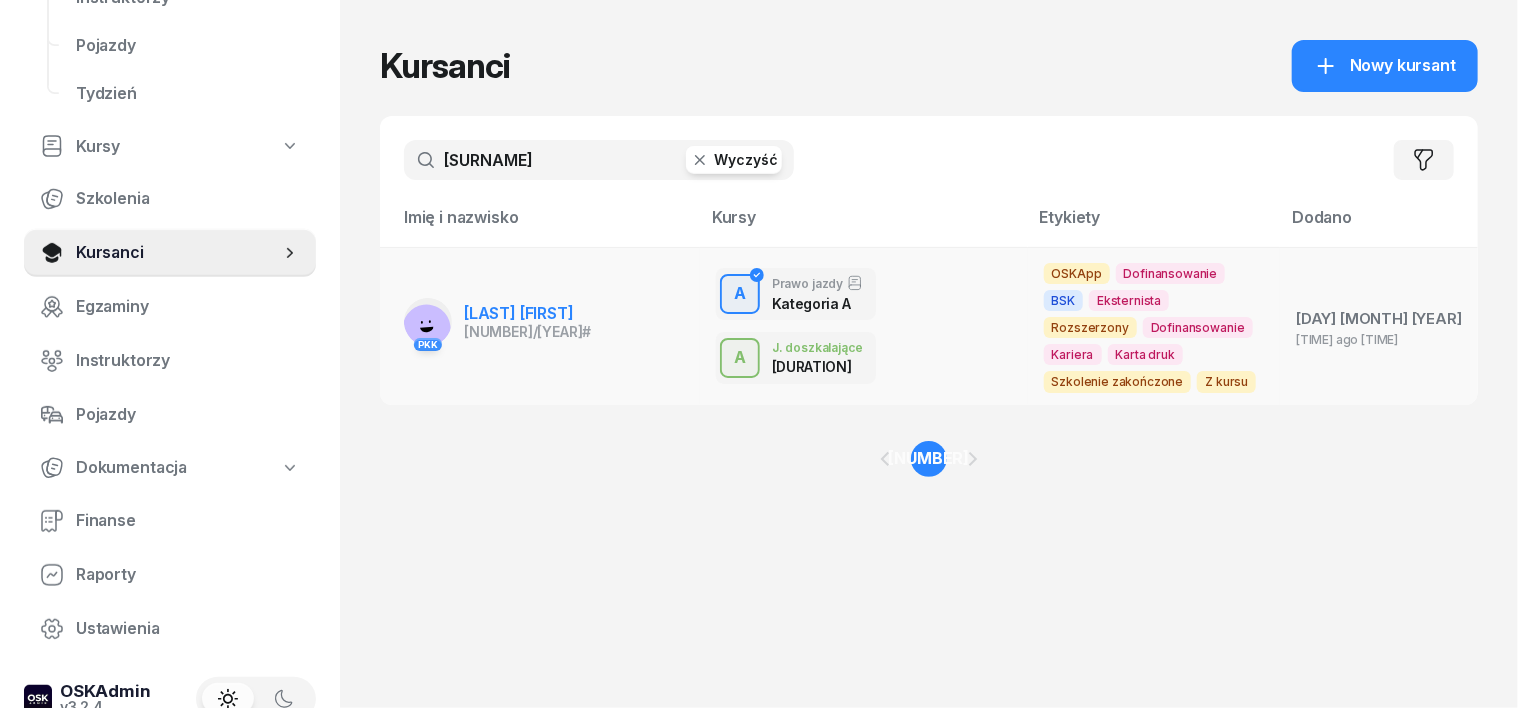 type on "[SURNAME]" 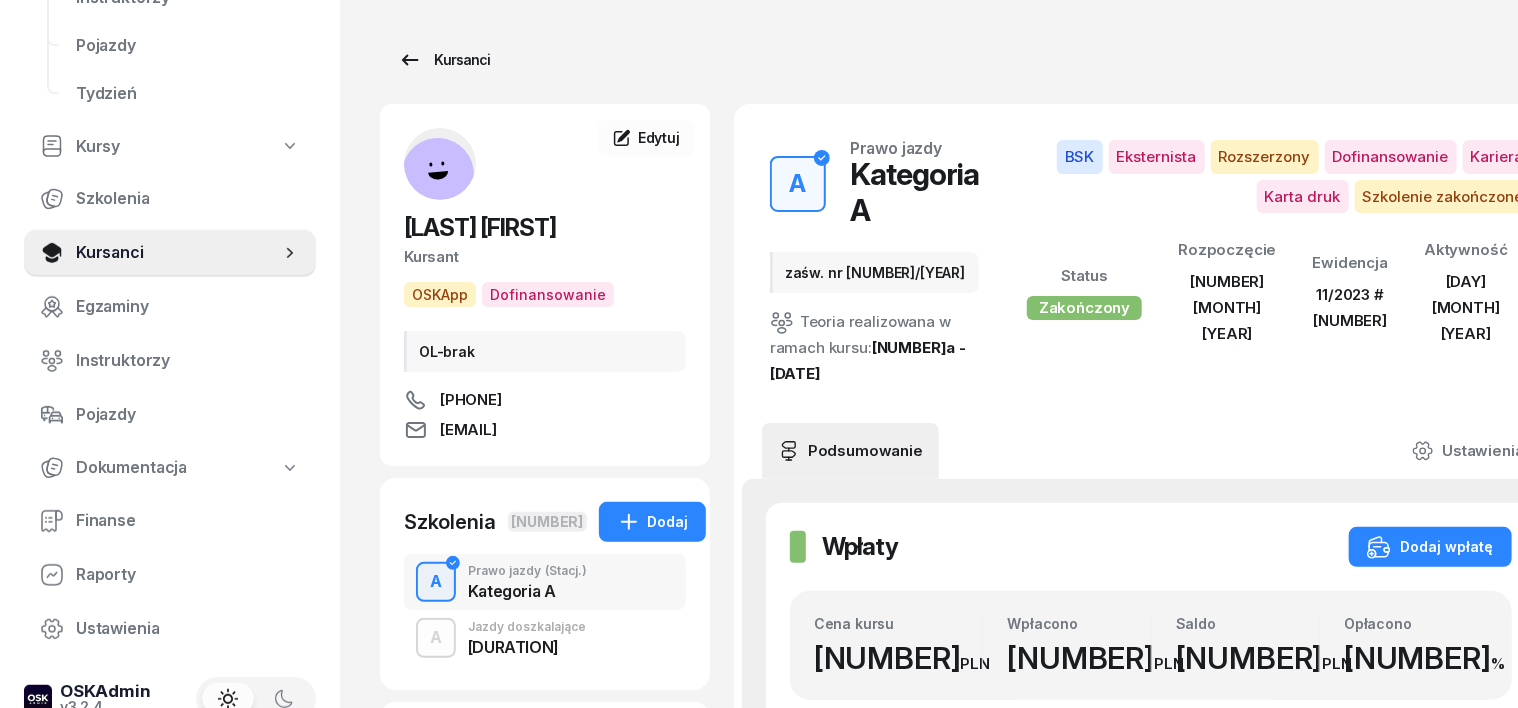 click on "Kursanci" at bounding box center (444, 60) 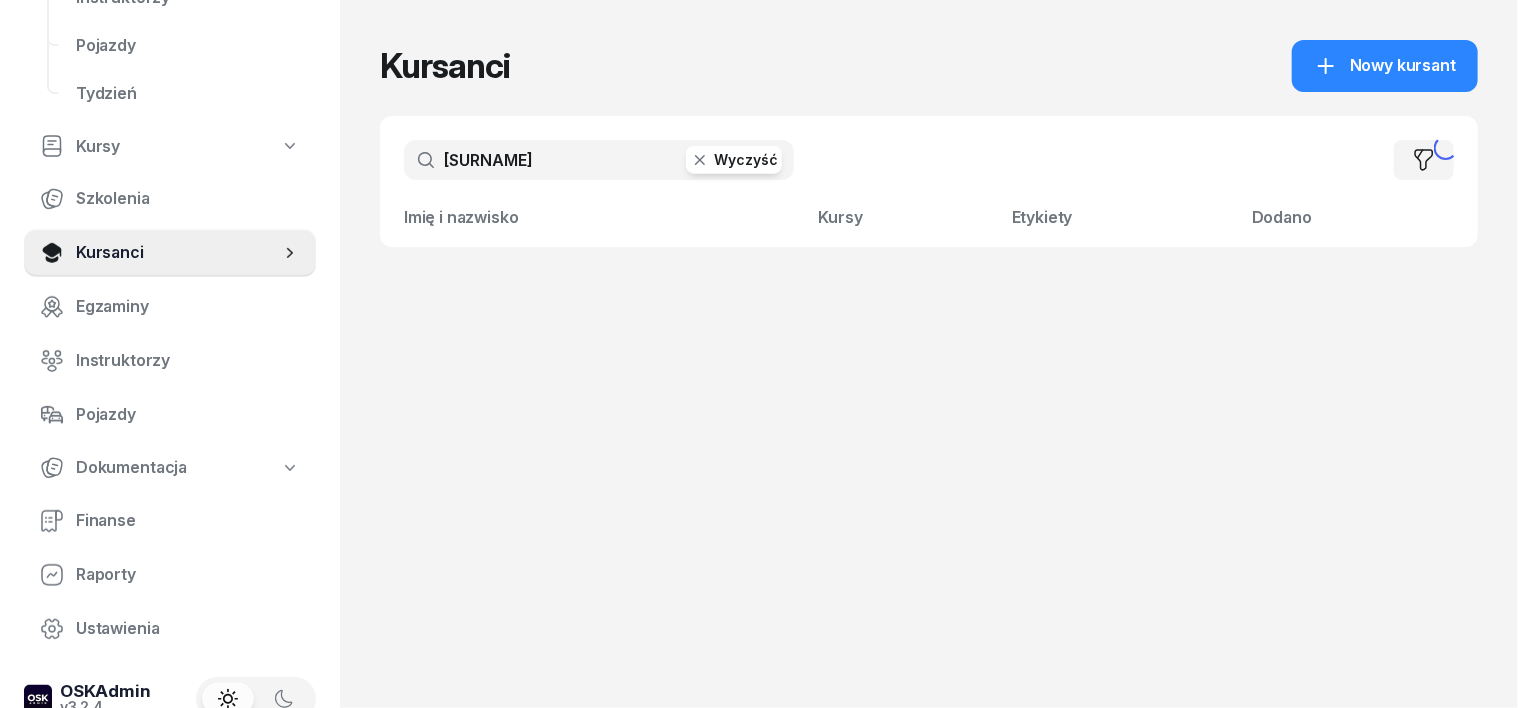 click 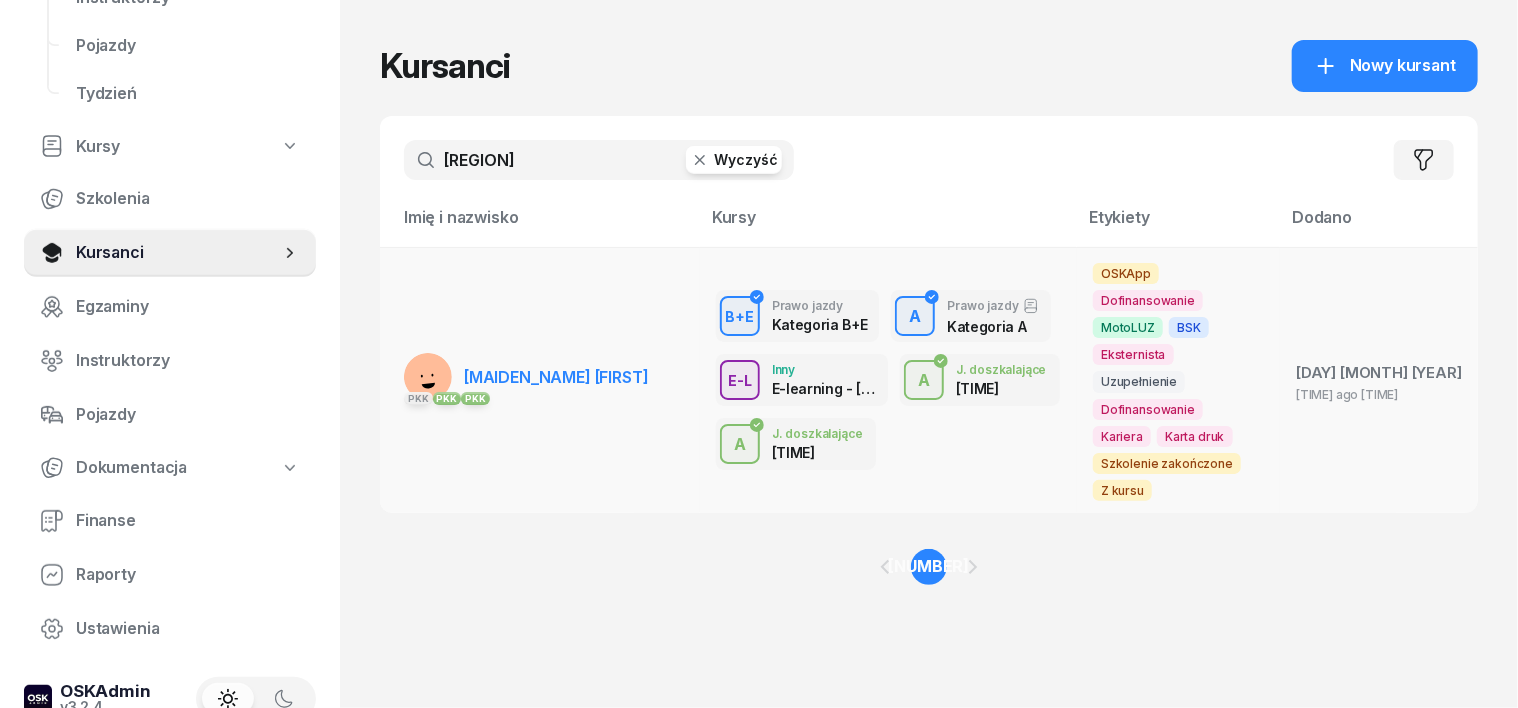 type on "[REGION]" 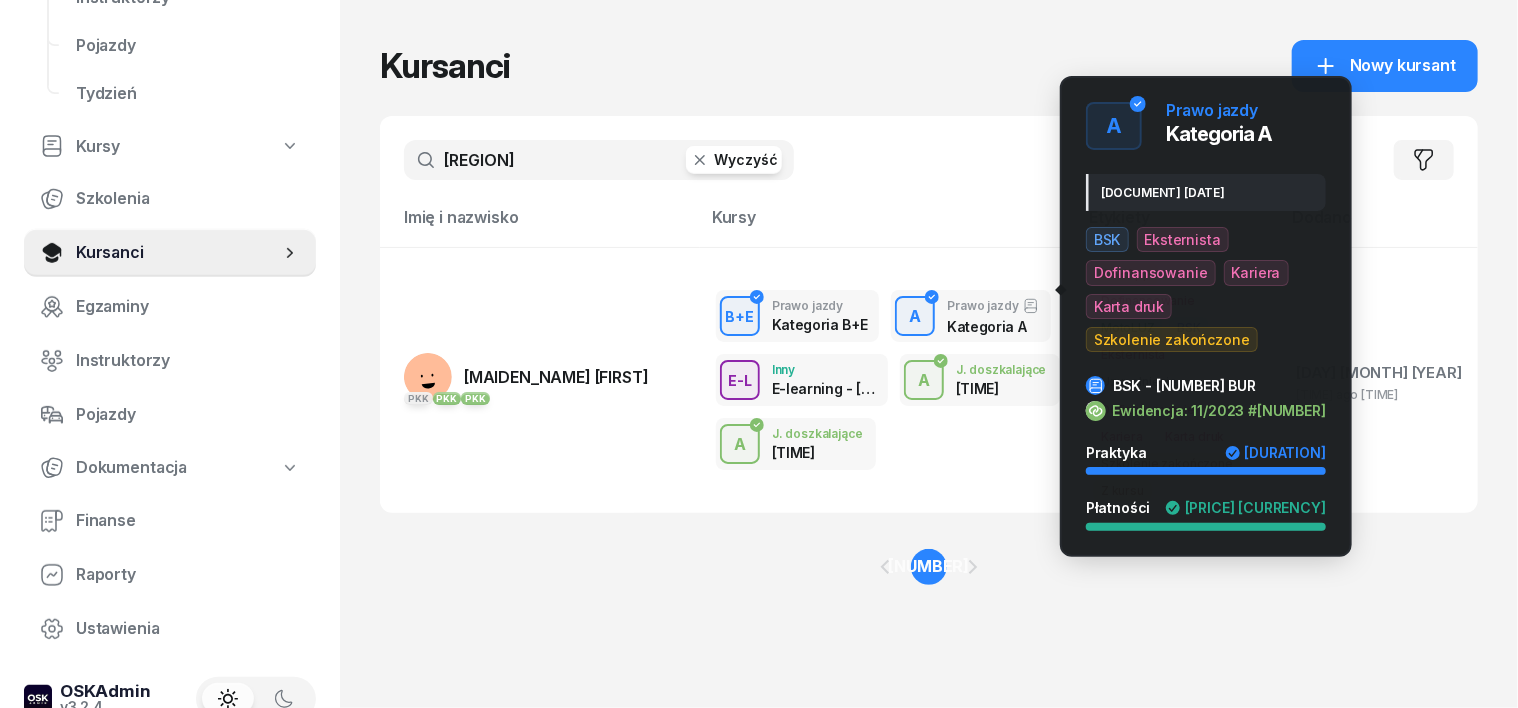 click on "A" at bounding box center (915, 317) 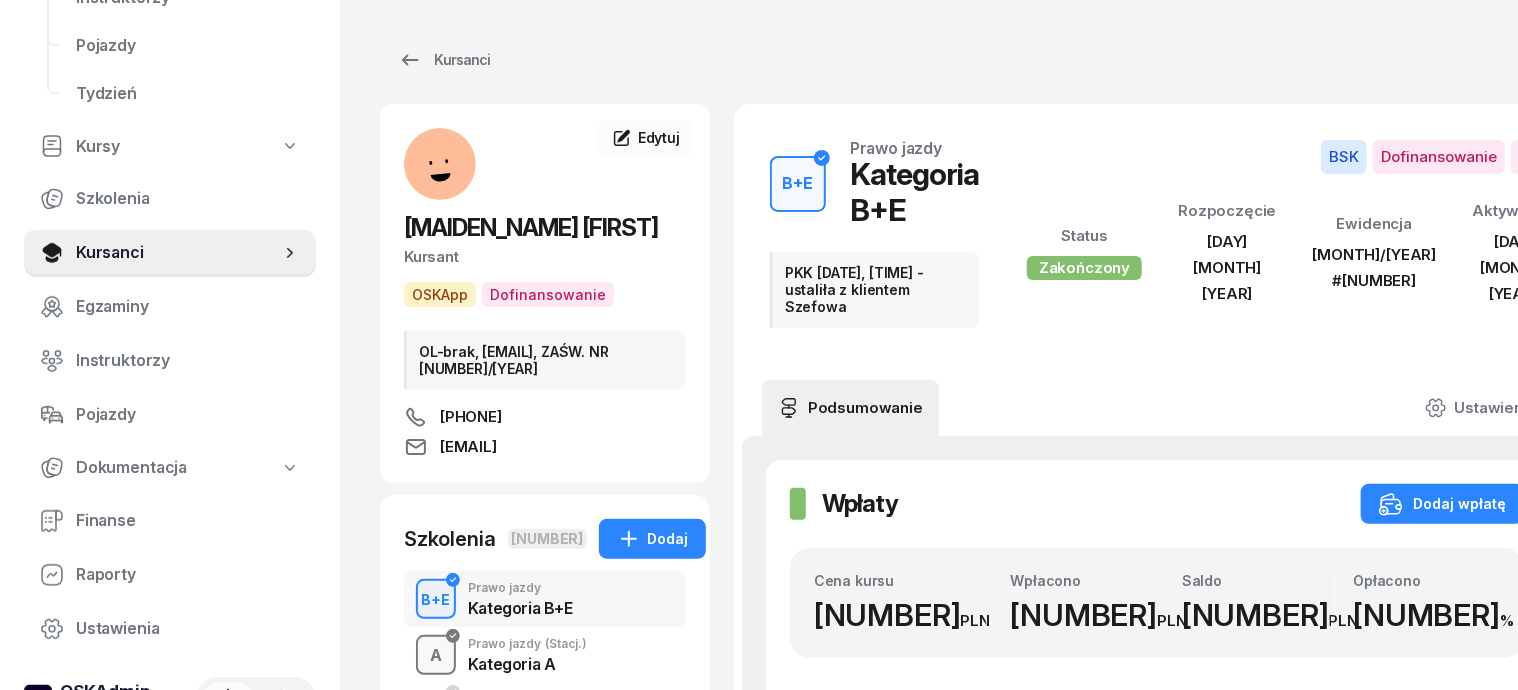 click on "A" at bounding box center [436, 656] 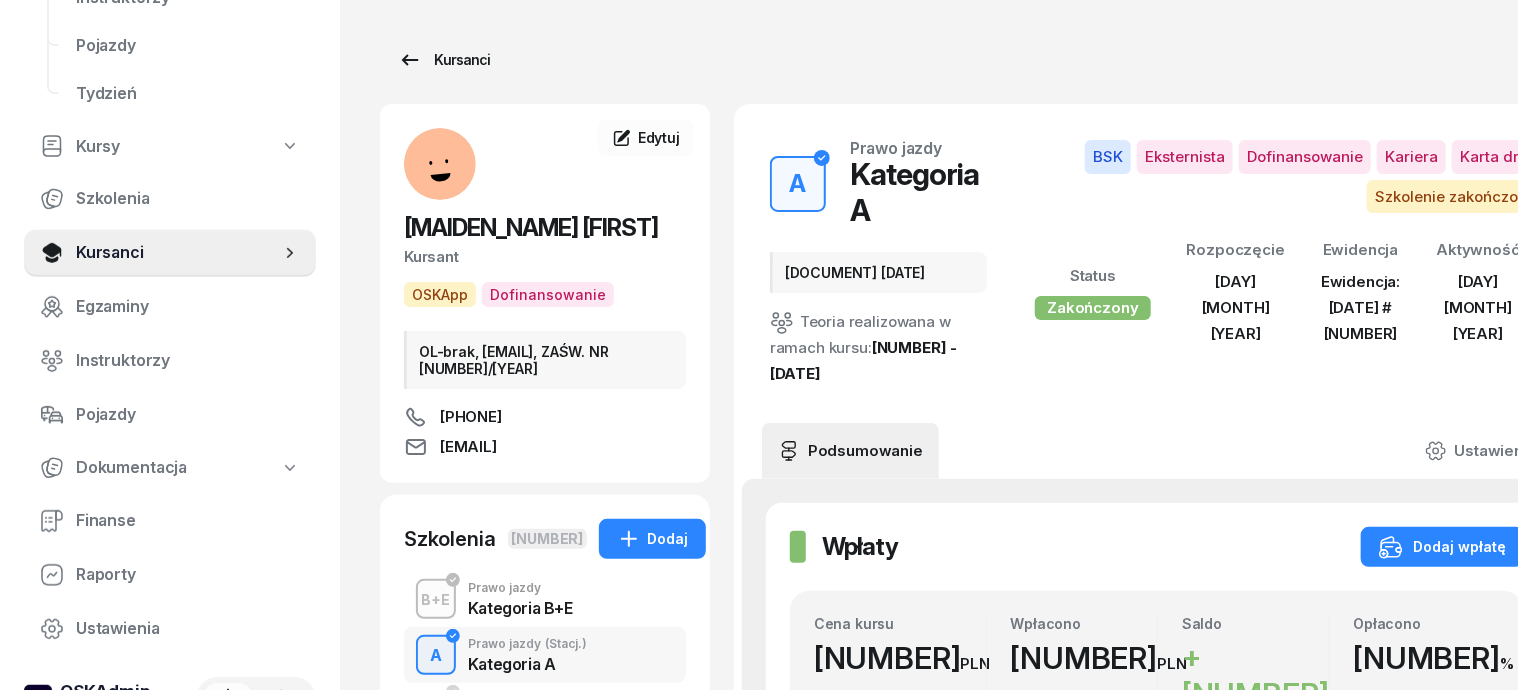 click on "Kursanci" at bounding box center (444, 60) 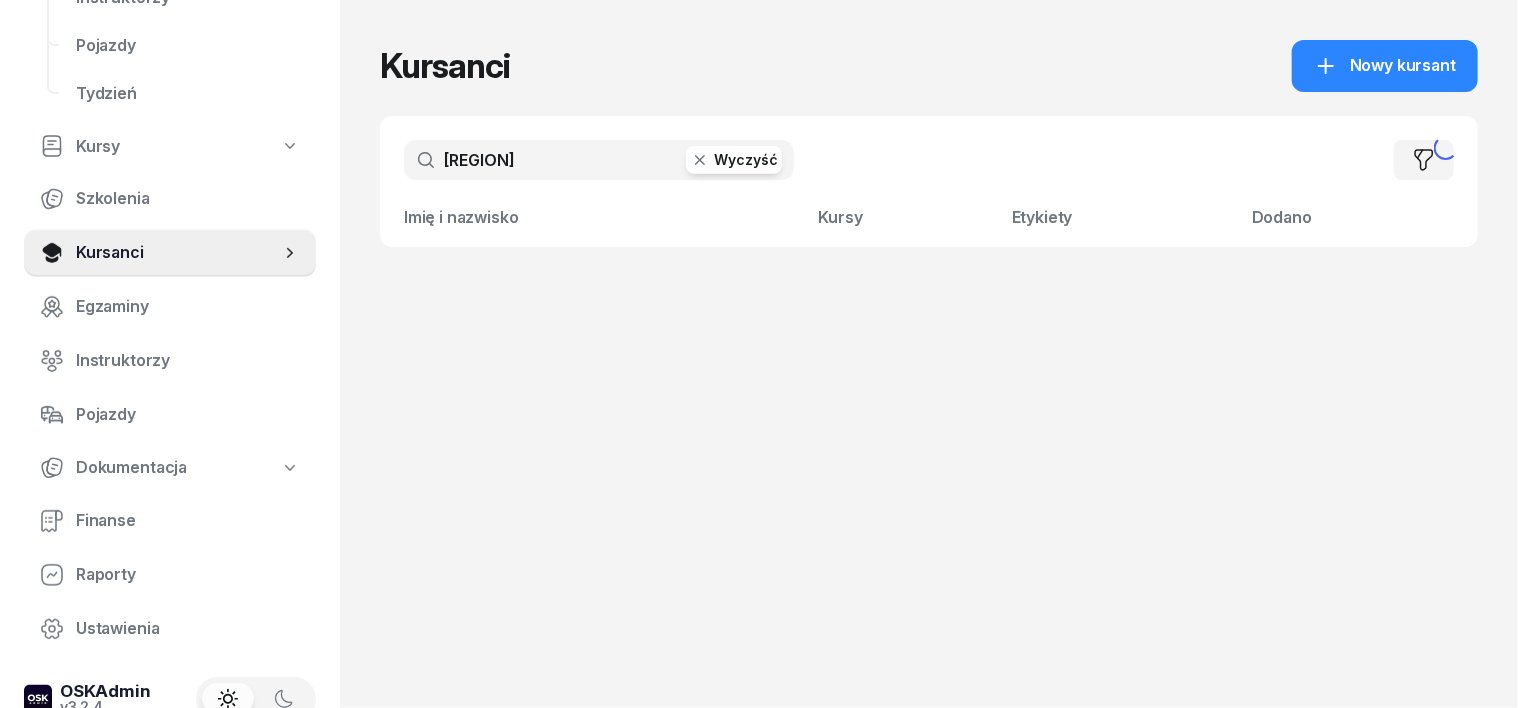 click 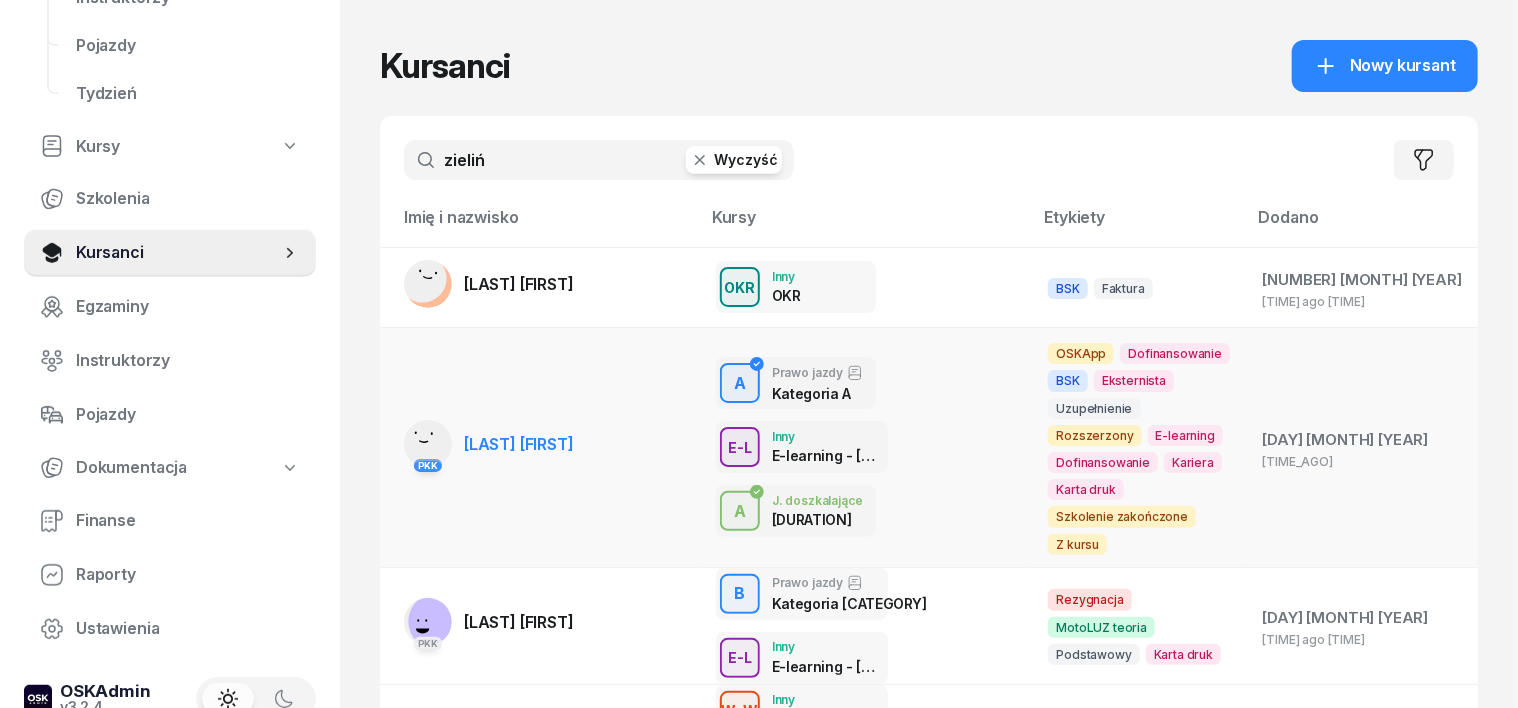 type on "zieliń" 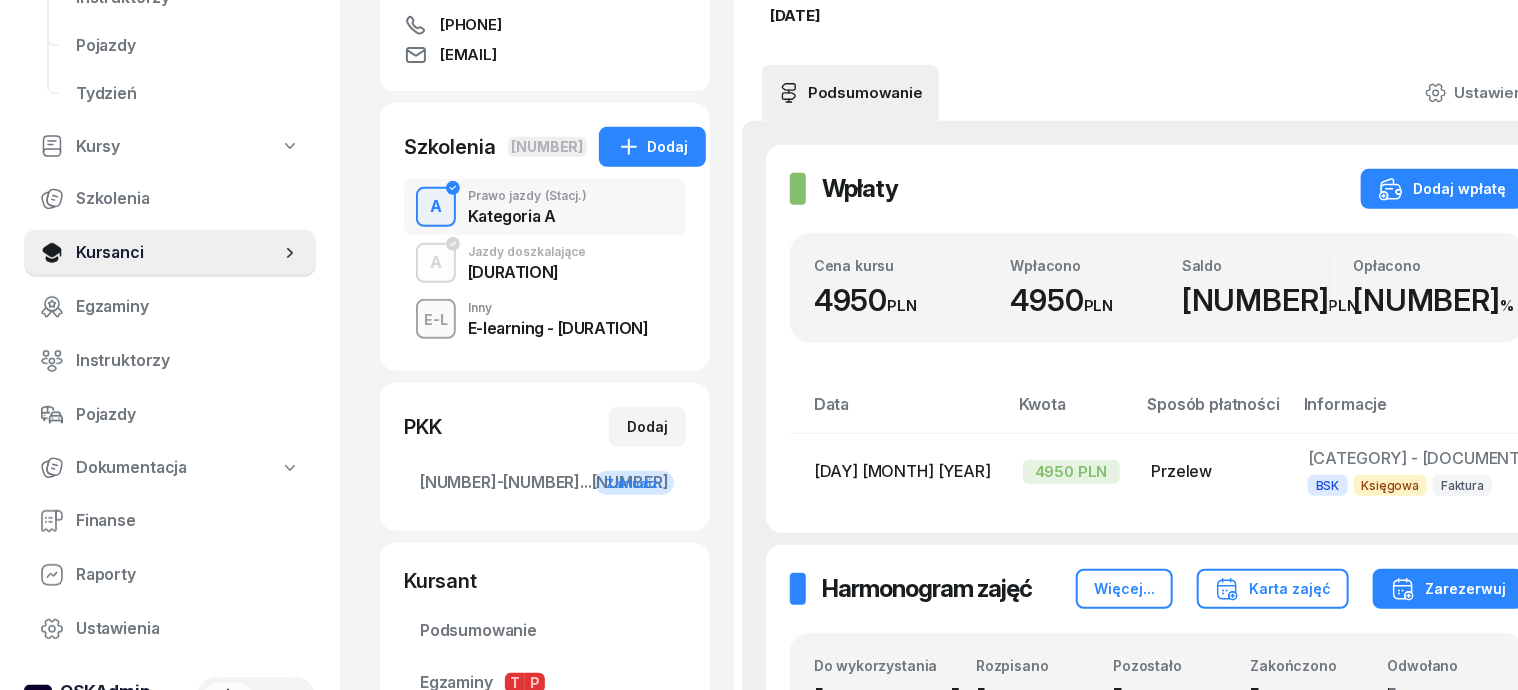 scroll, scrollTop: 0, scrollLeft: 0, axis: both 